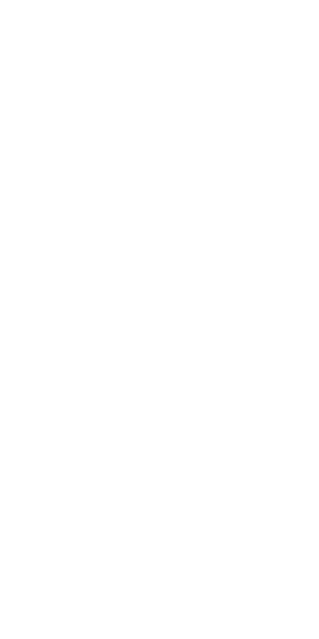 scroll, scrollTop: 0, scrollLeft: 0, axis: both 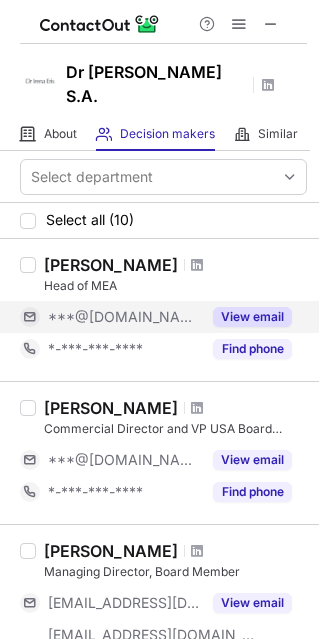 click on "View email" at bounding box center [246, 317] 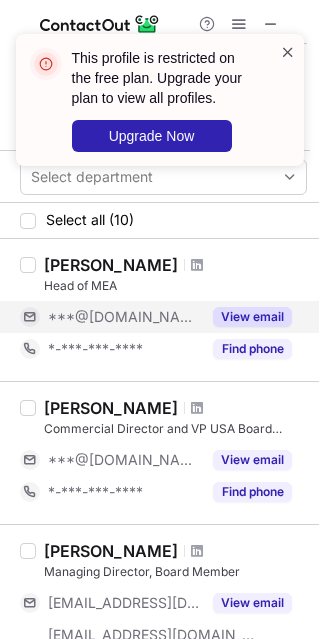 click at bounding box center [288, 52] 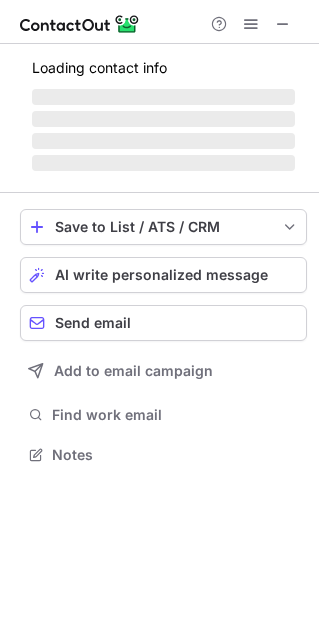 scroll, scrollTop: 10, scrollLeft: 10, axis: both 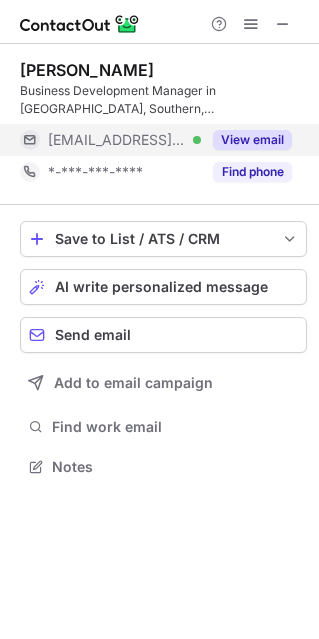click on "View email" at bounding box center [252, 140] 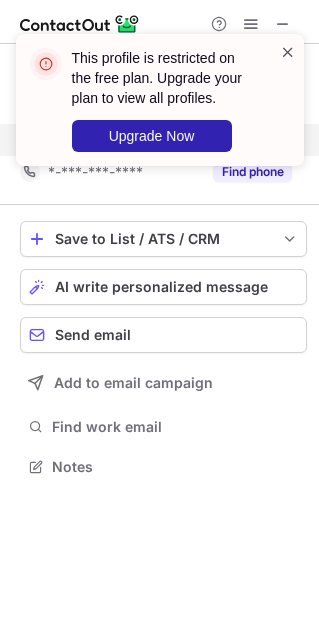 click at bounding box center [288, 52] 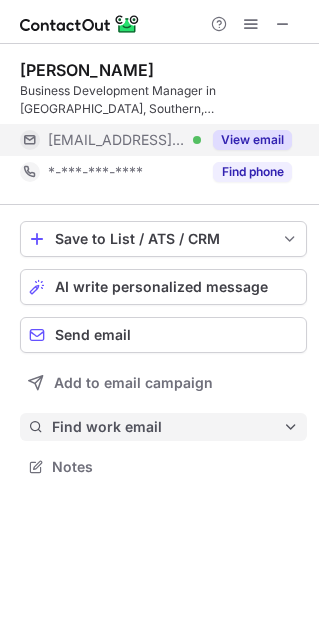 click on "Find work email" at bounding box center (167, 427) 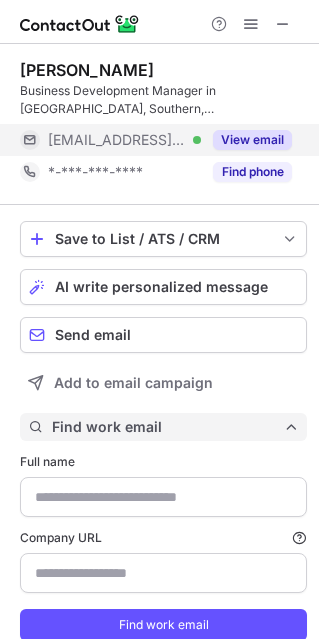 type on "**********" 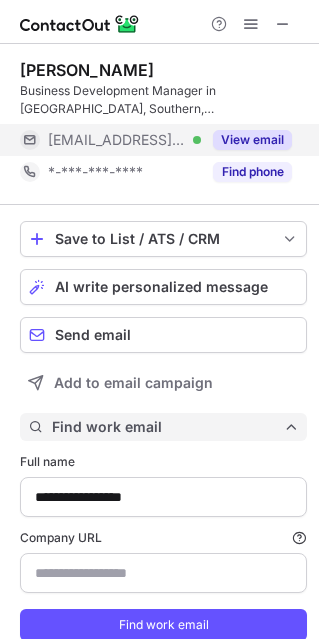 scroll, scrollTop: 10, scrollLeft: 10, axis: both 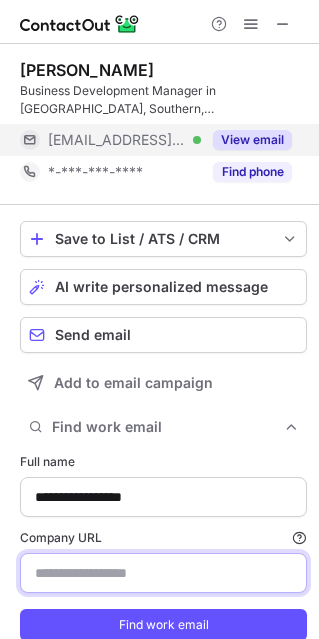 click on "Company URL Finding work email will consume 1 credit if a match is found." at bounding box center [163, 573] 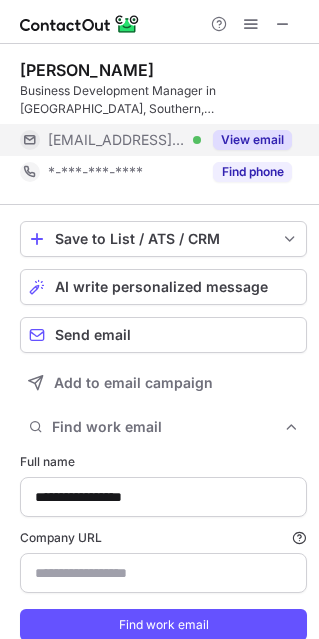 click on "Full name" at bounding box center (163, 462) 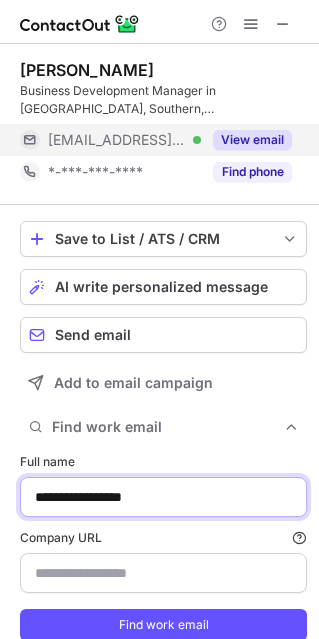click on "**********" at bounding box center (163, 497) 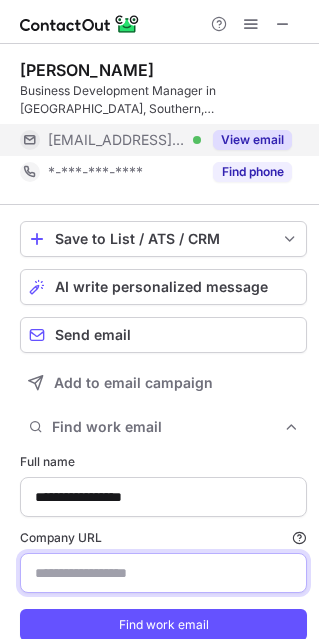 click on "Company URL Finding work email will consume 1 credit if a match is found." at bounding box center (163, 573) 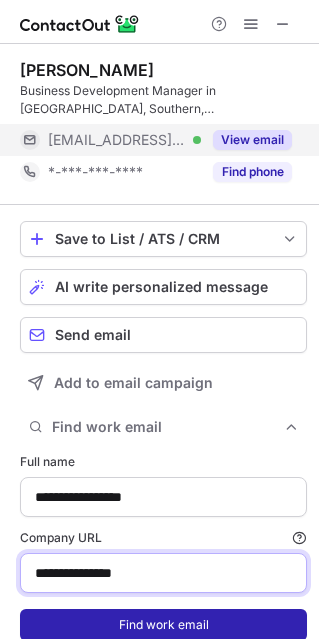 type on "**********" 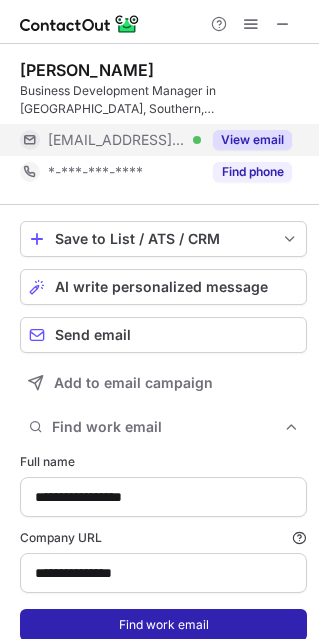 click on "Find work email" at bounding box center [163, 625] 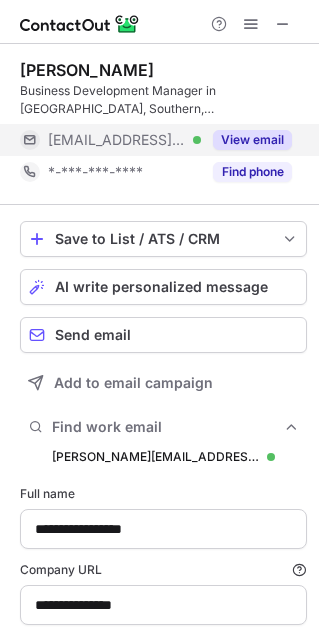 scroll, scrollTop: 10, scrollLeft: 10, axis: both 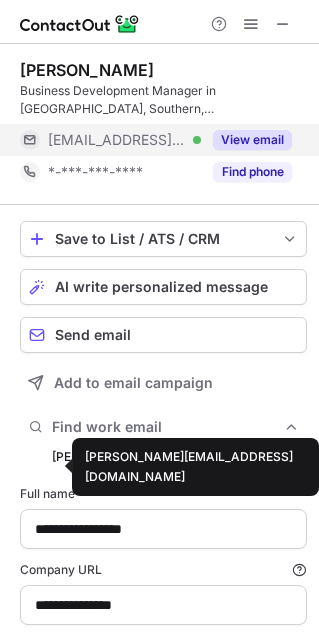 drag, startPoint x: 59, startPoint y: 457, endPoint x: 158, endPoint y: 490, distance: 104.35516 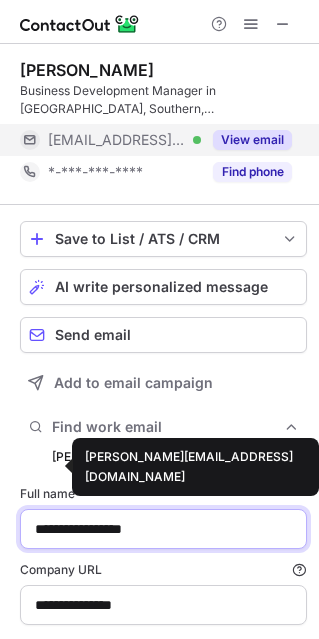 click on "**********" at bounding box center (163, 529) 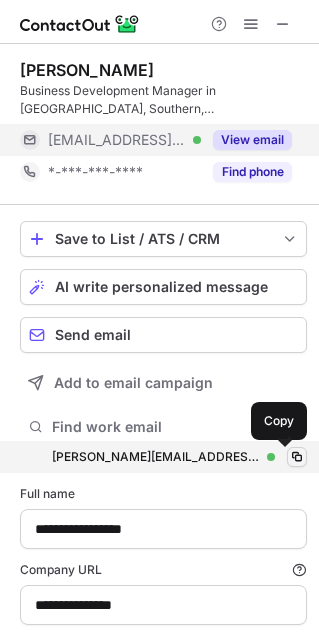 click at bounding box center [297, 457] 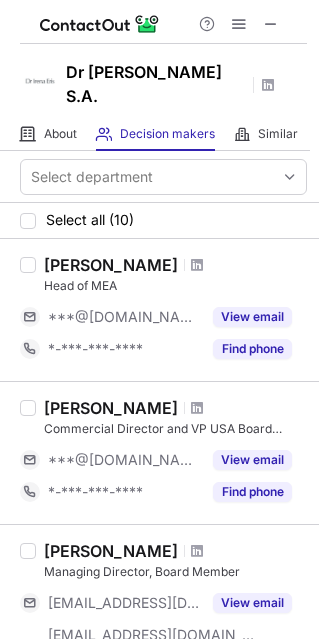 click on "[PERSON_NAME]" at bounding box center (111, 408) 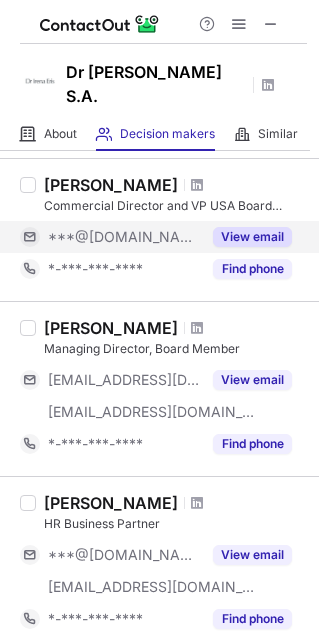 scroll, scrollTop: 224, scrollLeft: 0, axis: vertical 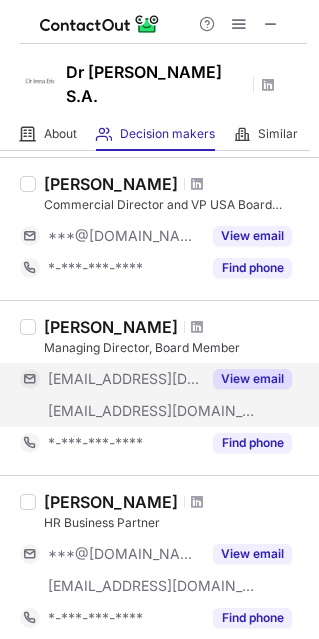 click on "View email" at bounding box center (252, 379) 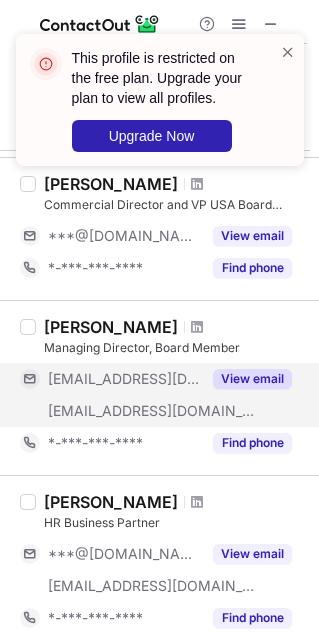 click on "[EMAIL_ADDRESS][DOMAIN_NAME]" at bounding box center [110, 379] 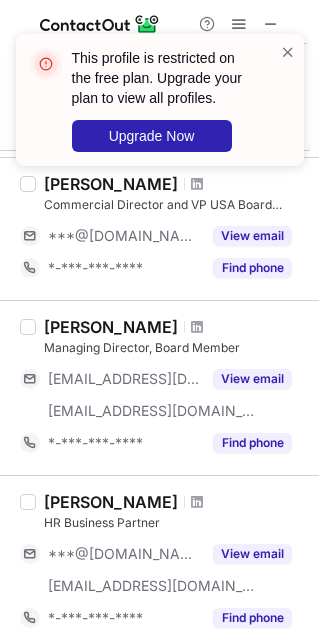 click on "[PERSON_NAME]" at bounding box center (111, 327) 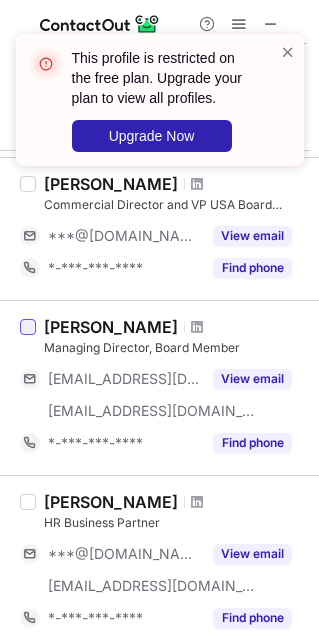 click at bounding box center (28, 327) 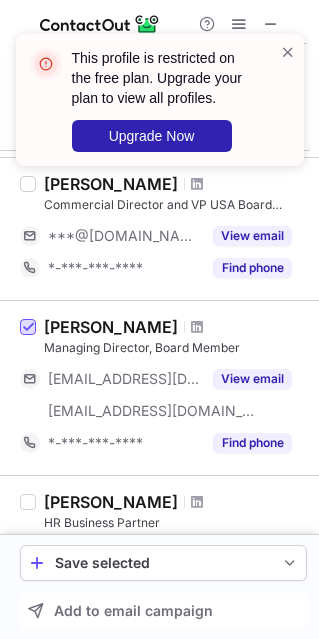 click at bounding box center [28, 328] 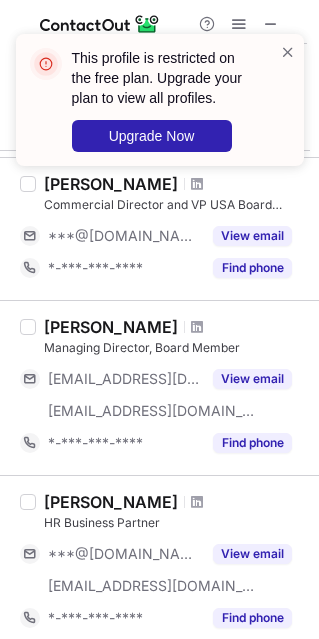 drag, startPoint x: 47, startPoint y: 300, endPoint x: 194, endPoint y: 291, distance: 147.27525 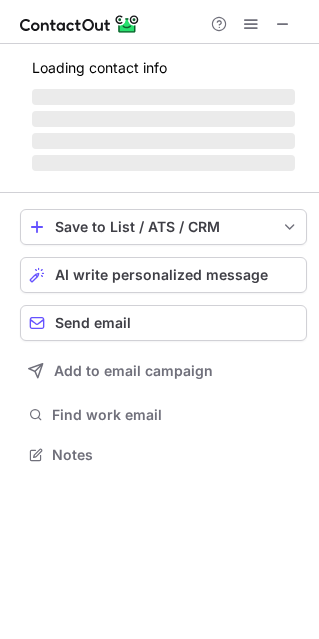 scroll, scrollTop: 10, scrollLeft: 10, axis: both 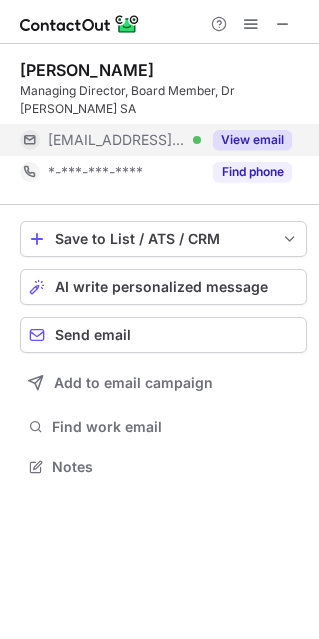 click on "View email" at bounding box center (252, 140) 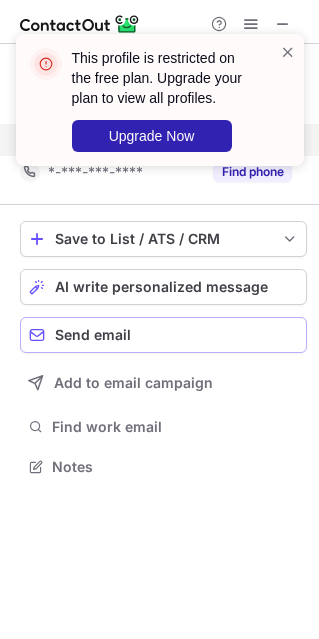 click on "Send email" at bounding box center (176, 335) 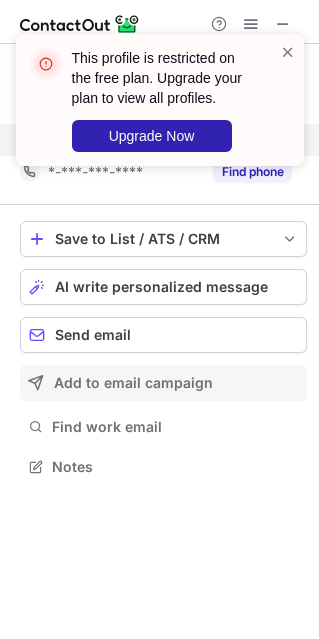click on "Add to email campaign" at bounding box center (133, 383) 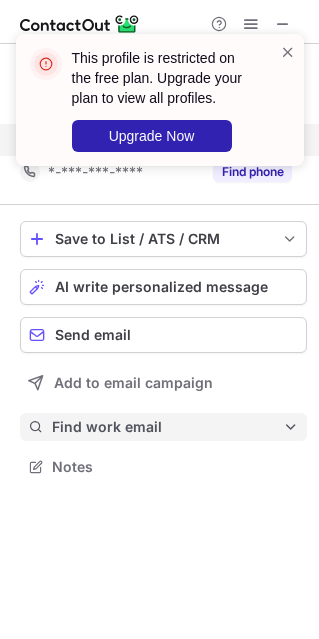 click on "Find work email" at bounding box center [163, 427] 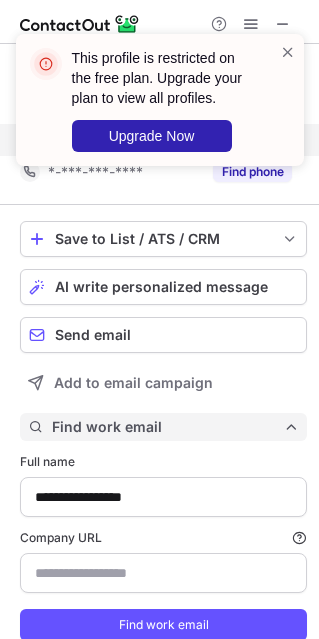 scroll, scrollTop: 10, scrollLeft: 10, axis: both 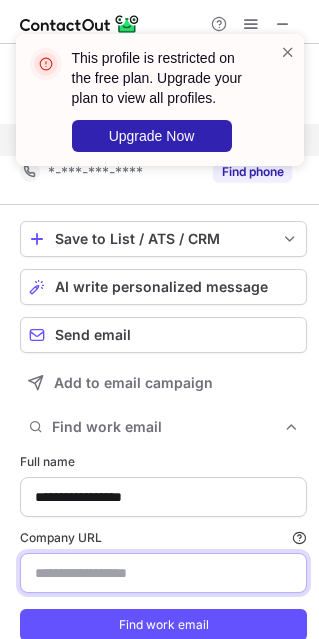 click on "Company URL Finding work email will consume 1 credit if a match is found." at bounding box center (163, 573) 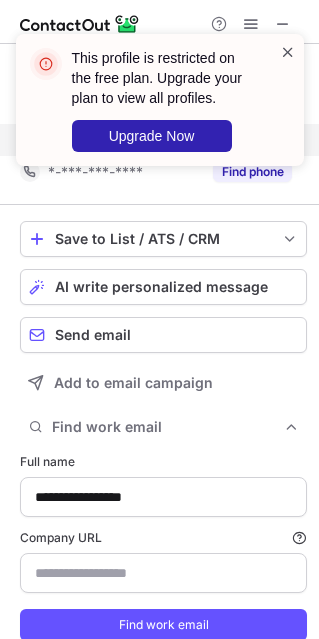 click at bounding box center [288, 52] 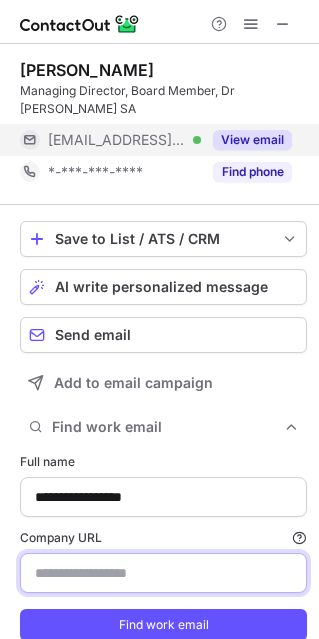 click on "Company URL Finding work email will consume 1 credit if a match is found." at bounding box center (163, 573) 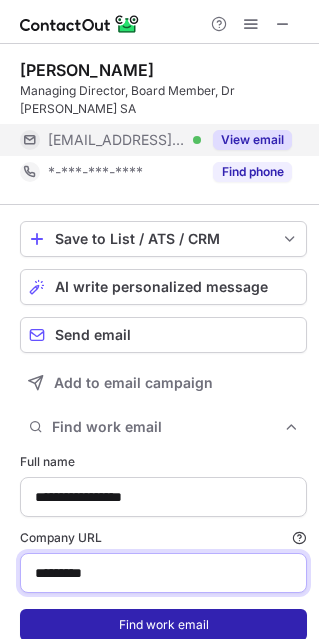 type on "*********" 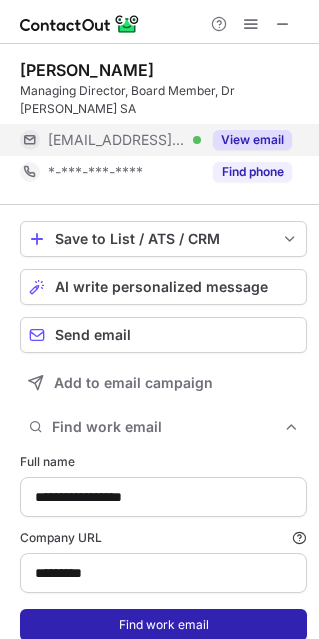 click on "Find work email" at bounding box center [163, 625] 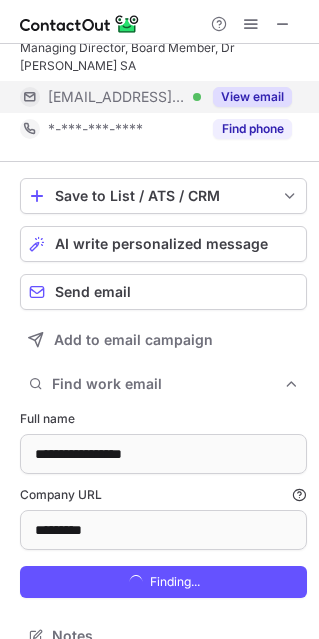 scroll, scrollTop: 69, scrollLeft: 0, axis: vertical 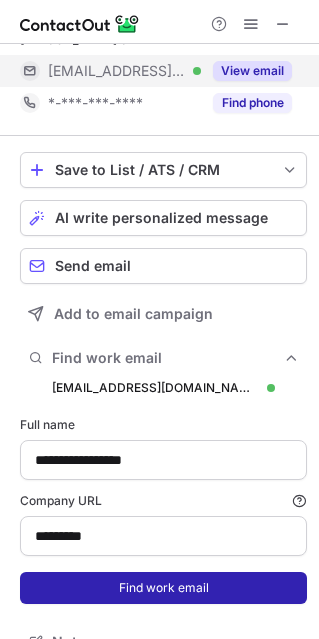 click on "Find work email" at bounding box center (163, 588) 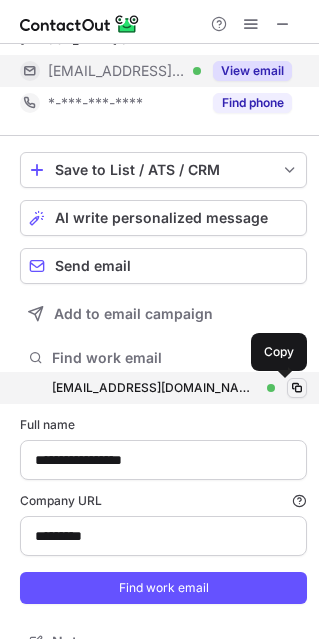 click at bounding box center (297, 388) 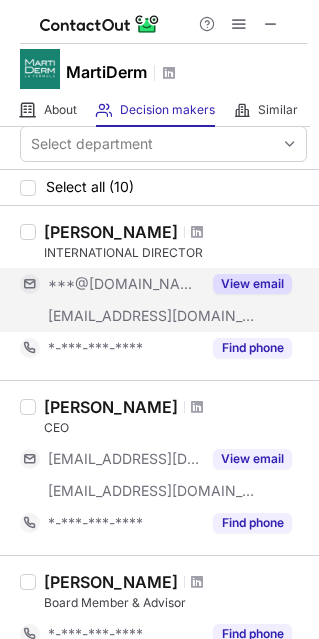 scroll, scrollTop: 0, scrollLeft: 0, axis: both 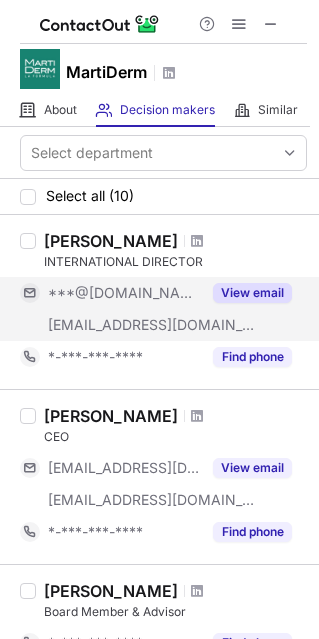 click on "View email" at bounding box center [252, 293] 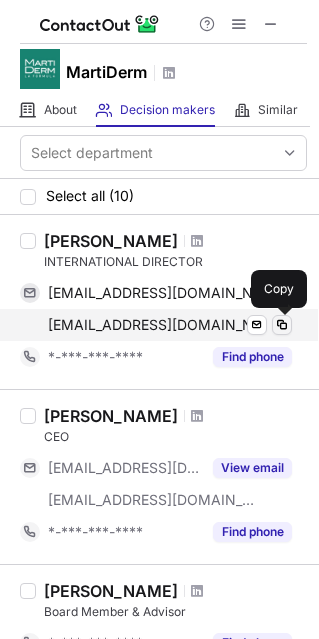 click at bounding box center [282, 325] 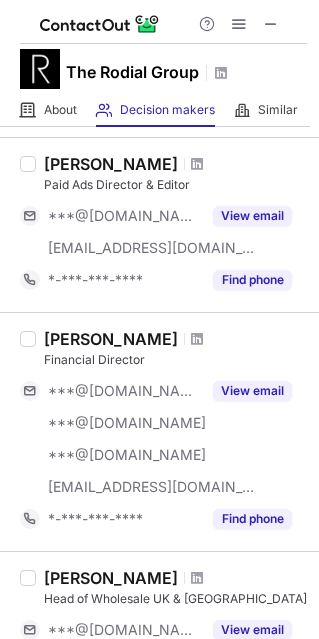 scroll, scrollTop: 0, scrollLeft: 0, axis: both 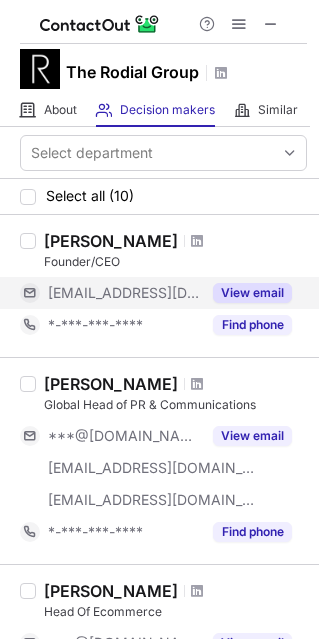 click on "View email" at bounding box center [252, 293] 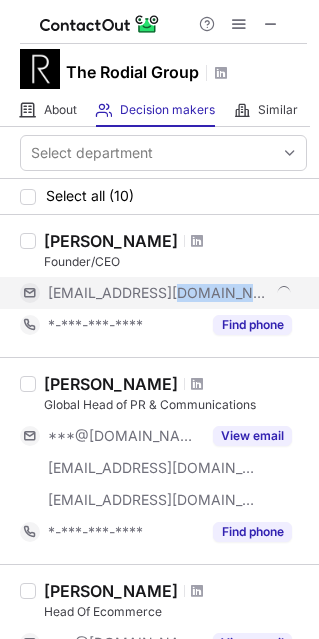 click on "[EMAIL_ADDRESS][DOMAIN_NAME]" at bounding box center [170, 293] 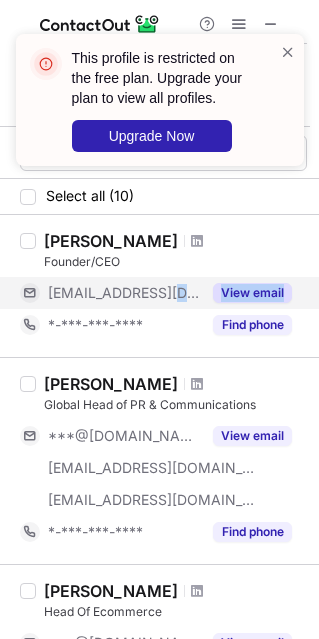 click on "View email" at bounding box center [252, 293] 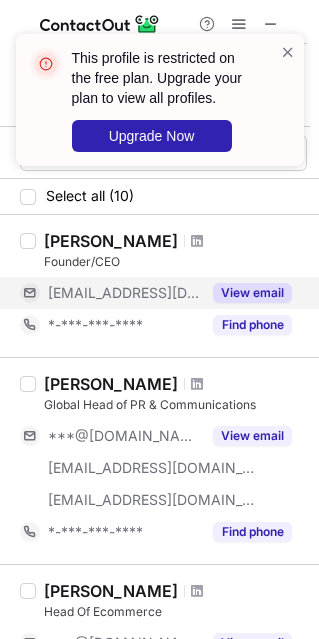 click on "[PERSON_NAME]" at bounding box center [111, 241] 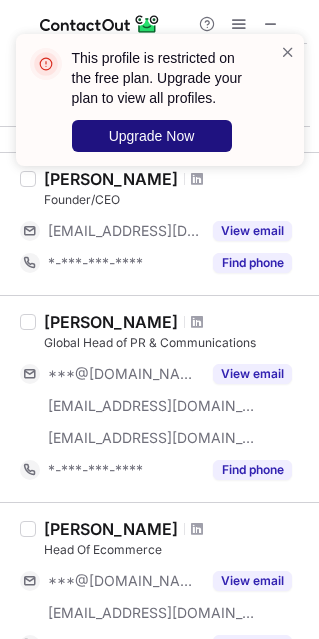 scroll, scrollTop: 61, scrollLeft: 0, axis: vertical 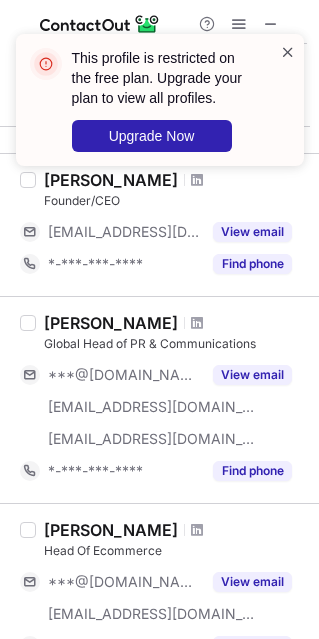 click at bounding box center [288, 52] 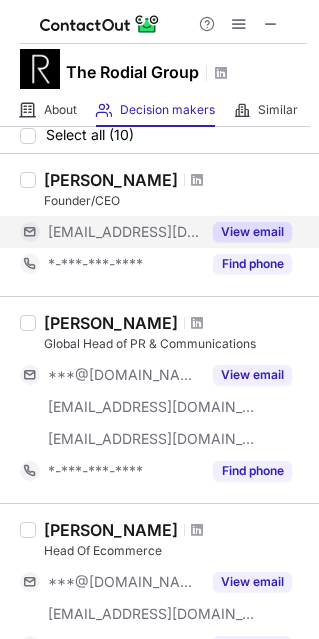 scroll, scrollTop: 0, scrollLeft: 0, axis: both 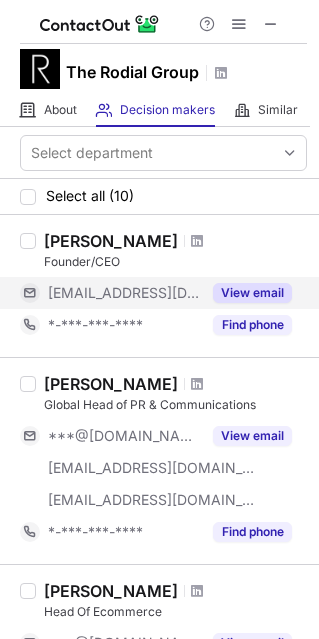click on "View email" at bounding box center (252, 293) 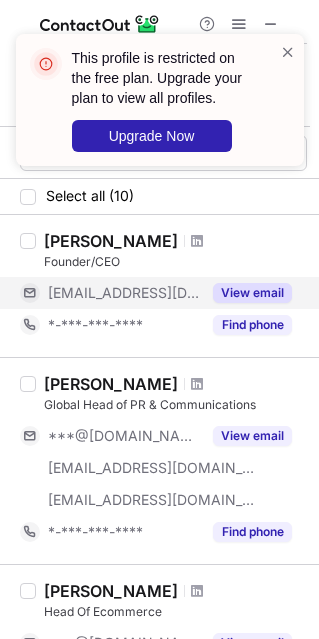 click on "This profile is restricted on the free plan. Upgrade your plan to view all profiles. Upgrade Now" at bounding box center (173, 100) 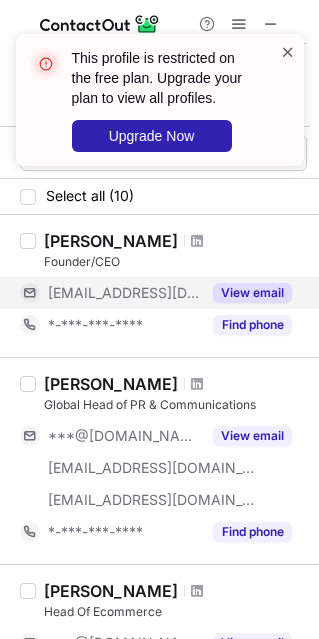 click at bounding box center (288, 52) 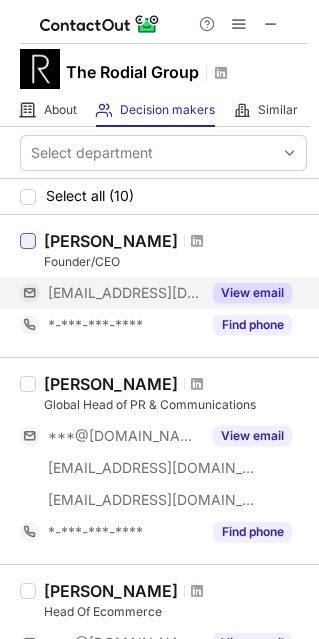 click at bounding box center (28, 241) 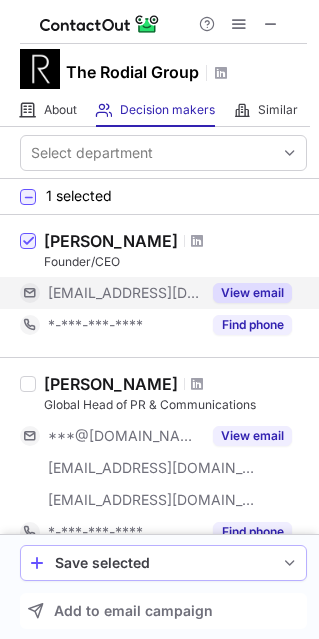 click on "Save selected" at bounding box center [163, 563] 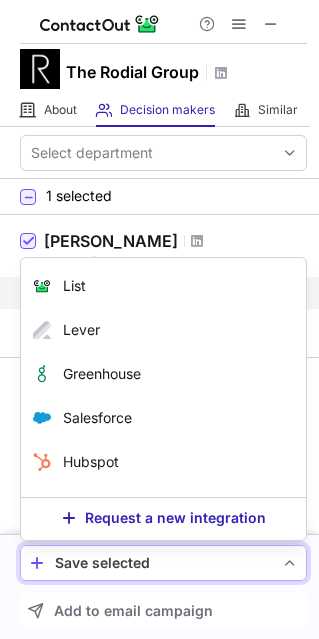 click on "Save selected" at bounding box center [163, 563] 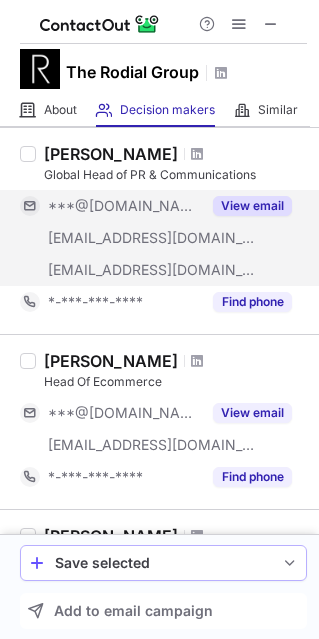 scroll, scrollTop: 0, scrollLeft: 0, axis: both 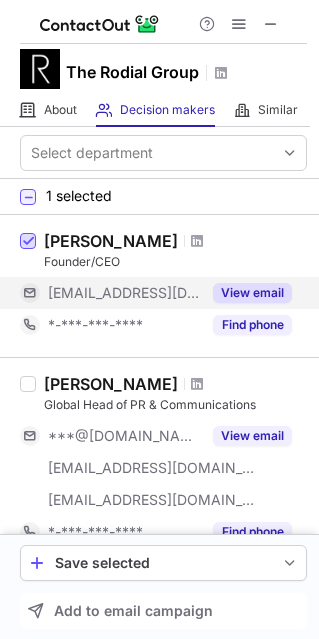 click at bounding box center (28, 242) 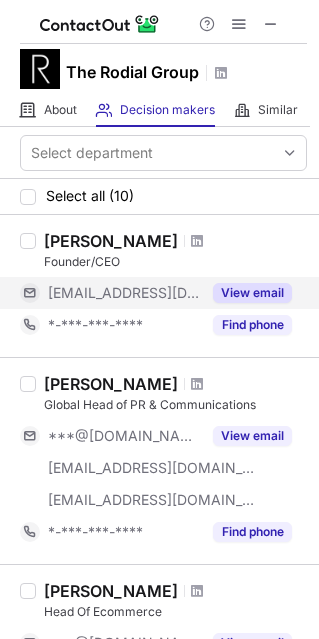 click on "[PERSON_NAME] Founder/CEO" at bounding box center (175, 251) 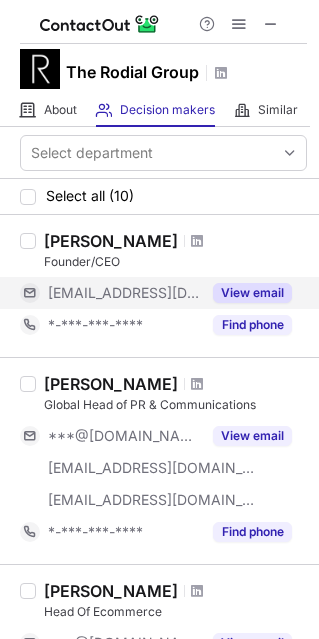 click at bounding box center (28, 286) 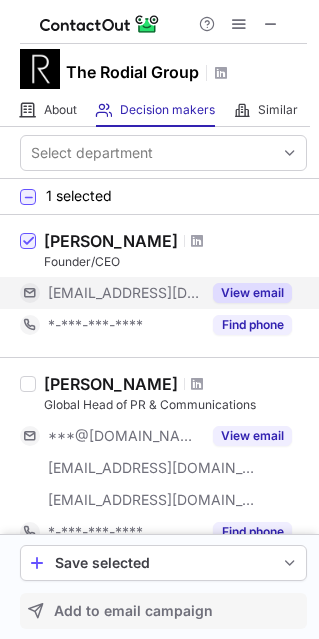 click on "Add to email campaign" at bounding box center (163, 611) 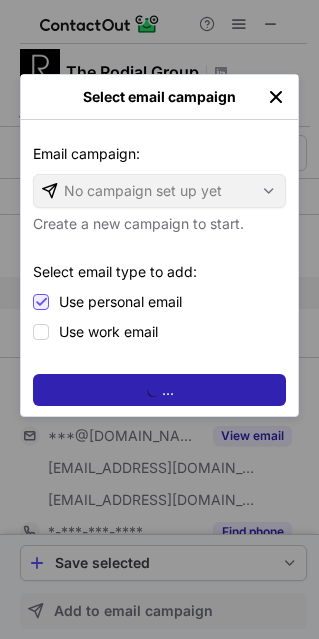 click on "Select email campaign  Email campaign:  Email campaign: No campaign set up yet Create a new campaign to start.    Select email type to add:  Use personal email Use work email ..." at bounding box center [159, 319] 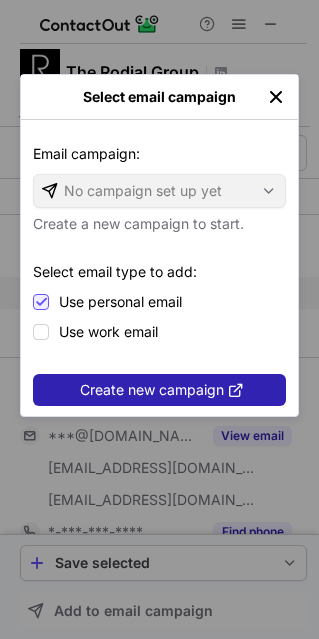 click at bounding box center (276, 97) 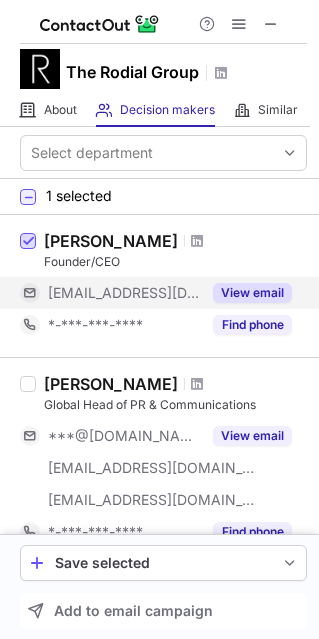 click at bounding box center (28, 241) 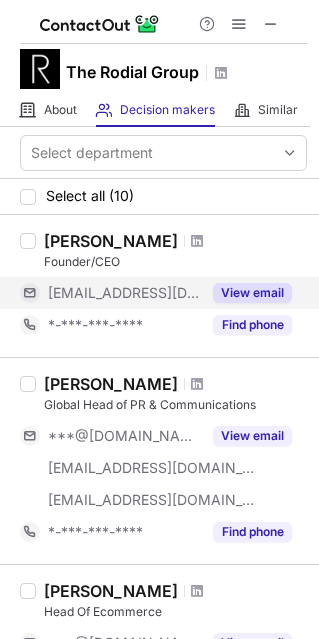 click on "View email" at bounding box center (252, 293) 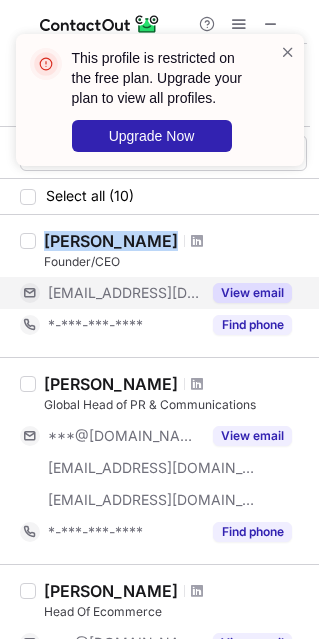 drag, startPoint x: 50, startPoint y: 239, endPoint x: 197, endPoint y: 240, distance: 147.0034 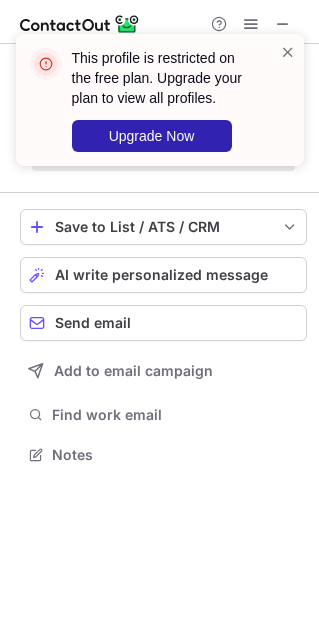 scroll, scrollTop: 10, scrollLeft: 10, axis: both 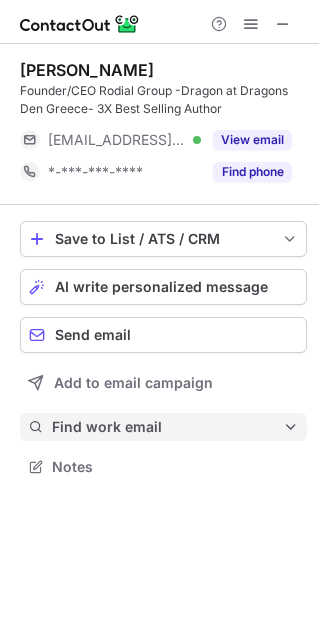 click on "Find work email" at bounding box center (167, 427) 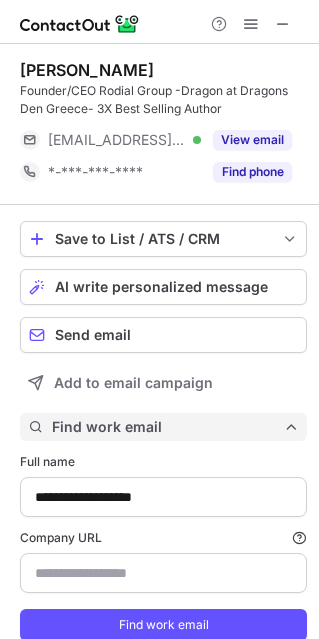 scroll, scrollTop: 10, scrollLeft: 10, axis: both 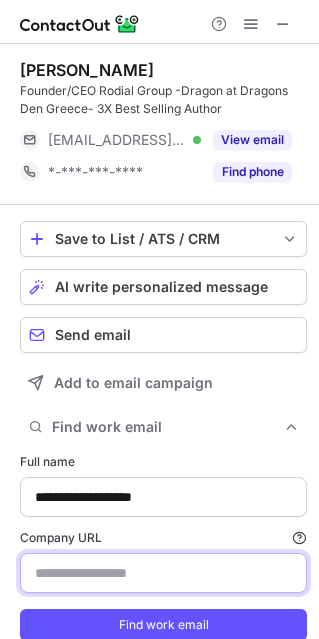 click on "Company URL Finding work email will consume 1 credit if a match is found." at bounding box center (163, 573) 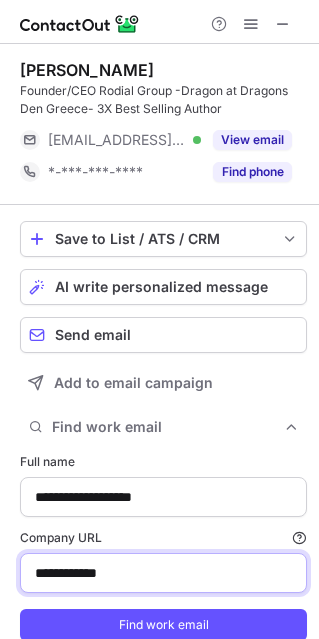 type on "**********" 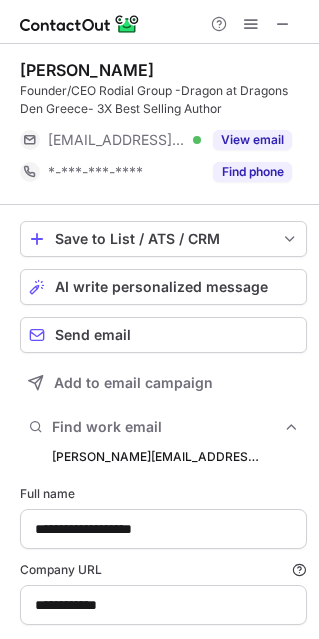 scroll, scrollTop: 10, scrollLeft: 10, axis: both 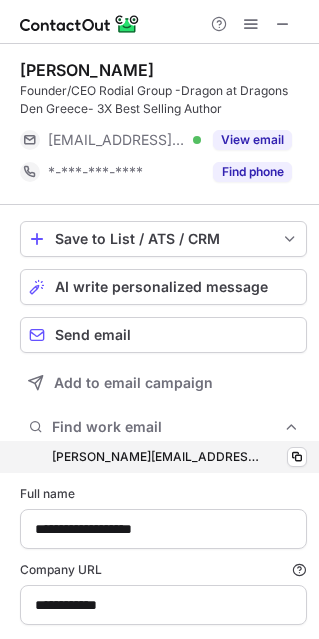click on "[PERSON_NAME][EMAIL_ADDRESS][DOMAIN_NAME] [PERSON_NAME][DOMAIN_NAME][EMAIL_ADDRESS][DOMAIN_NAME] Copy" at bounding box center (163, 457) 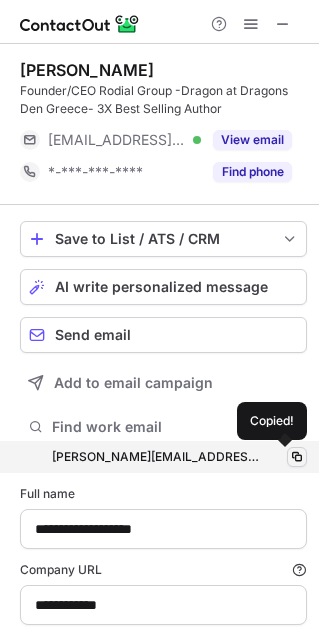 click at bounding box center (297, 457) 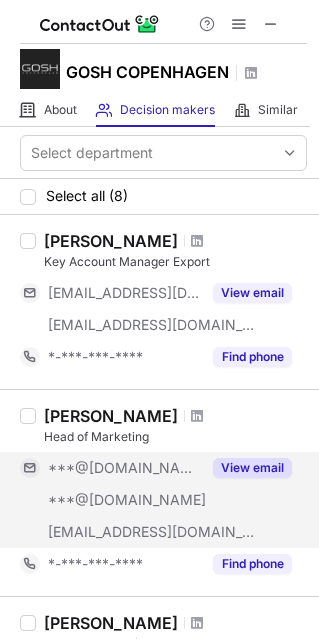 click on "View email" at bounding box center [246, 468] 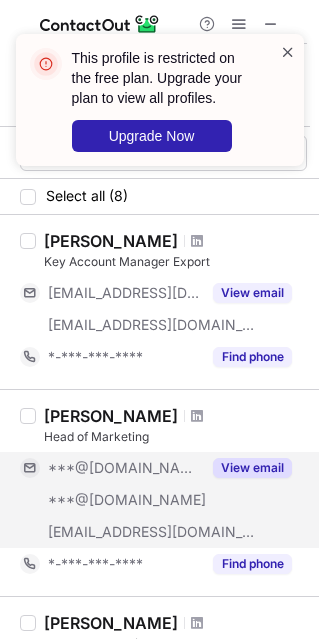 click at bounding box center [288, 52] 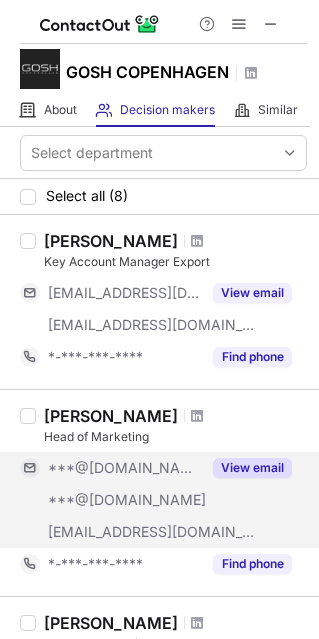 click on "[PERSON_NAME]" at bounding box center (111, 416) 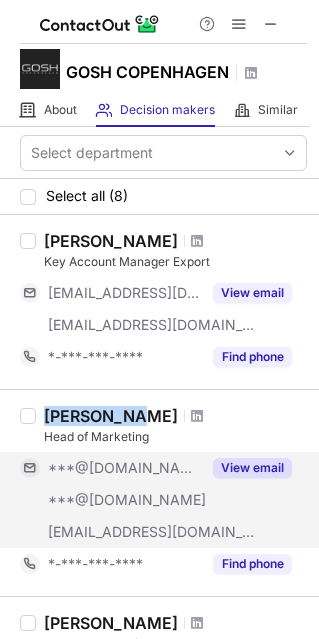 click on "[PERSON_NAME]" at bounding box center (111, 416) 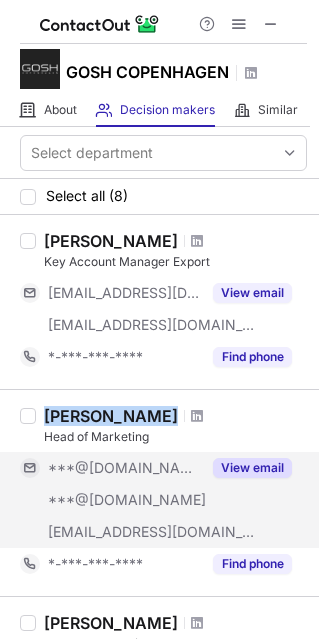 click on "[PERSON_NAME]" at bounding box center [111, 416] 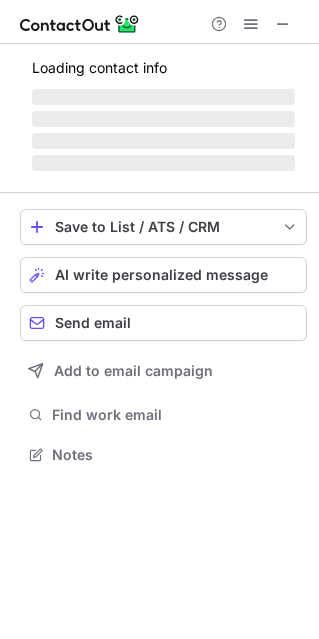 scroll, scrollTop: 10, scrollLeft: 10, axis: both 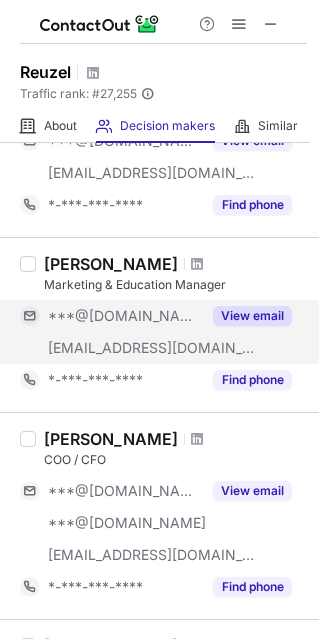 click on "View email" at bounding box center (252, 316) 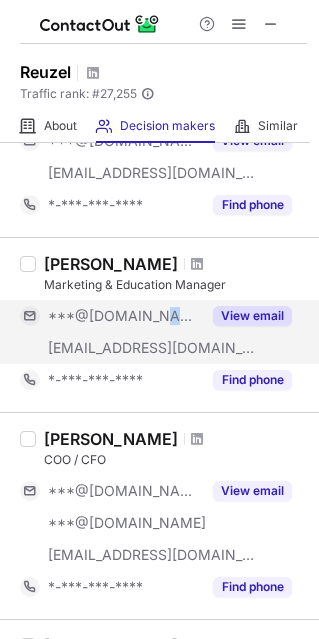 click on "***@[DOMAIN_NAME]" at bounding box center [124, 316] 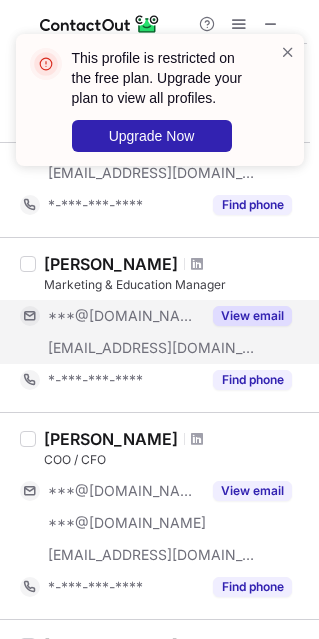 click on "[PERSON_NAME]" at bounding box center [111, 264] 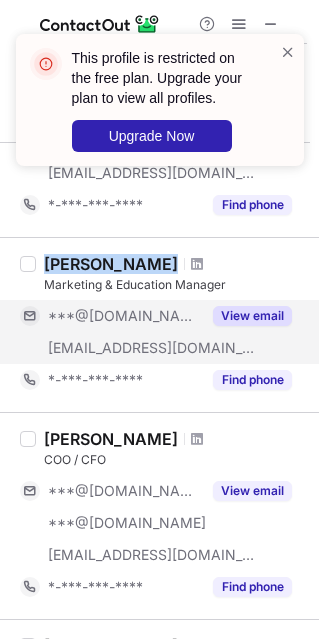 click on "[PERSON_NAME]" at bounding box center (111, 264) 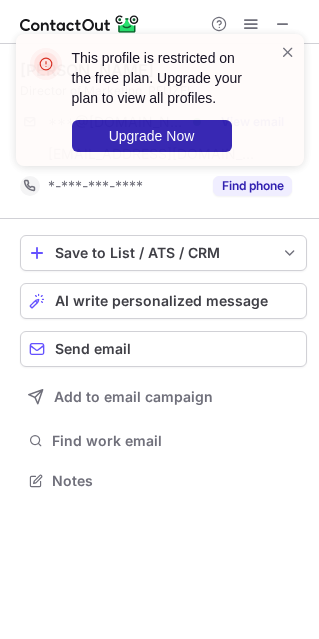 scroll, scrollTop: 10, scrollLeft: 10, axis: both 